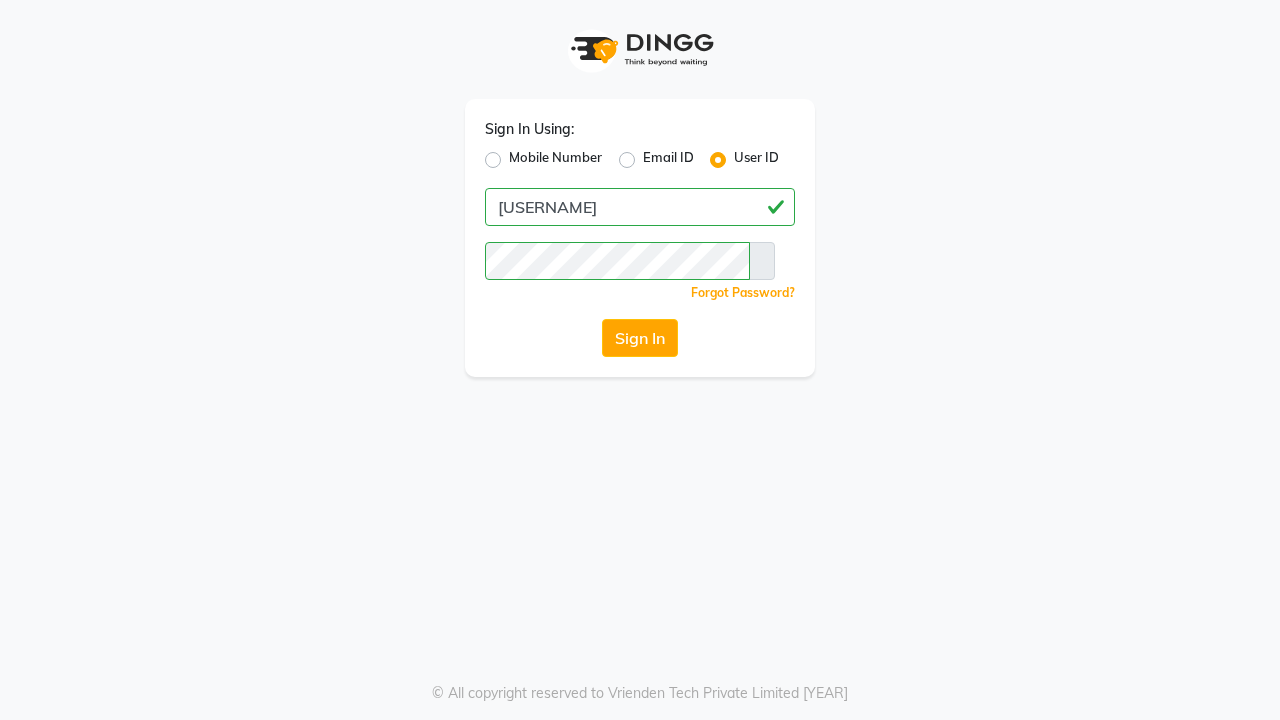 scroll, scrollTop: 0, scrollLeft: 0, axis: both 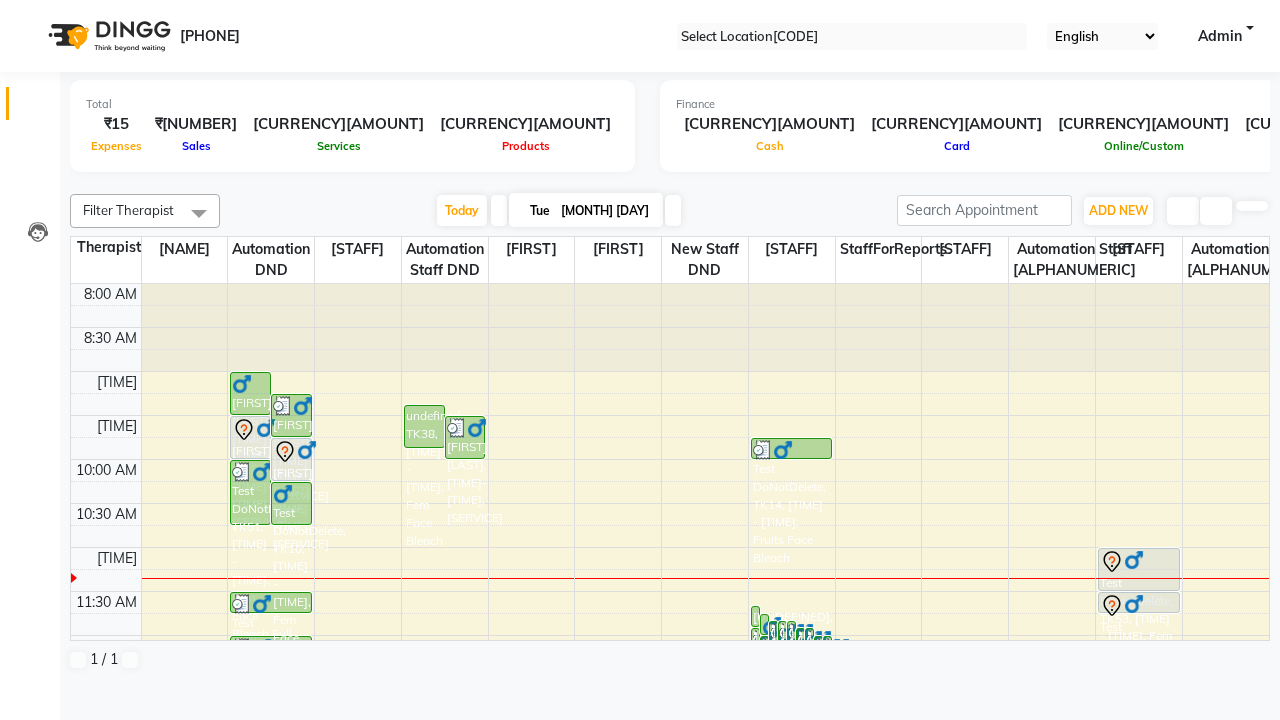click at bounding box center [31, 8] 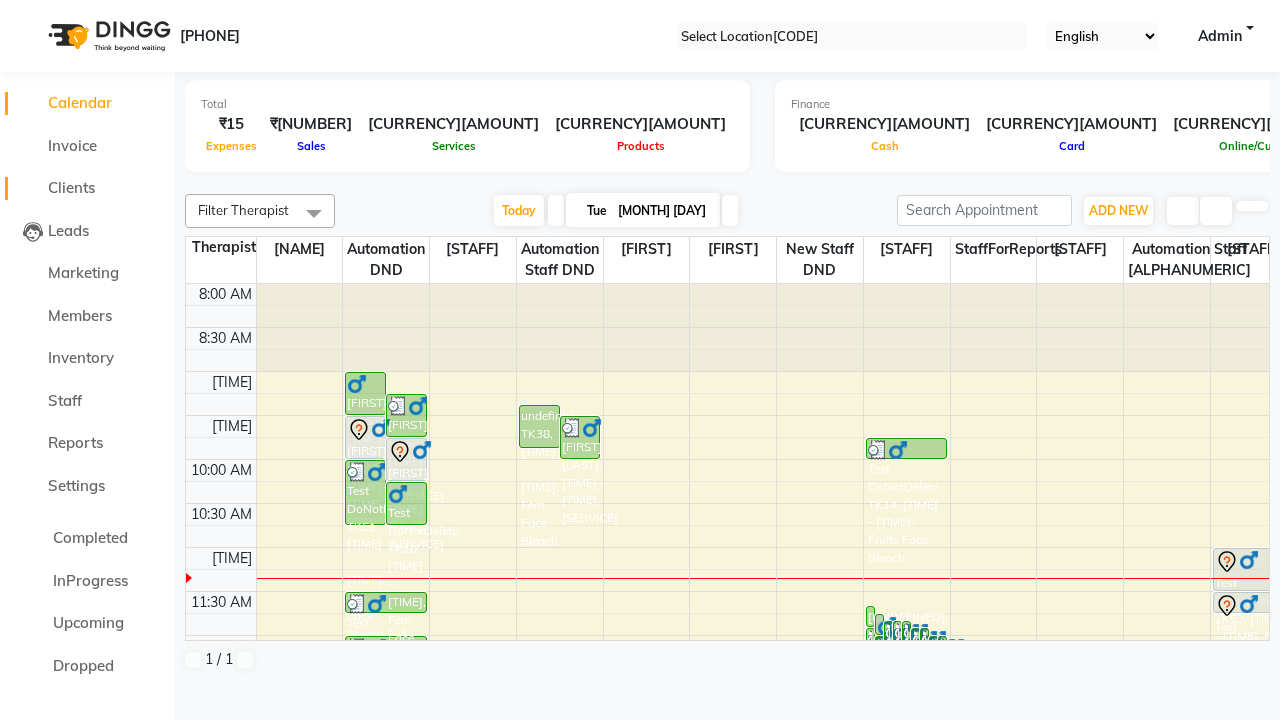 click on "Clients" at bounding box center [71, 187] 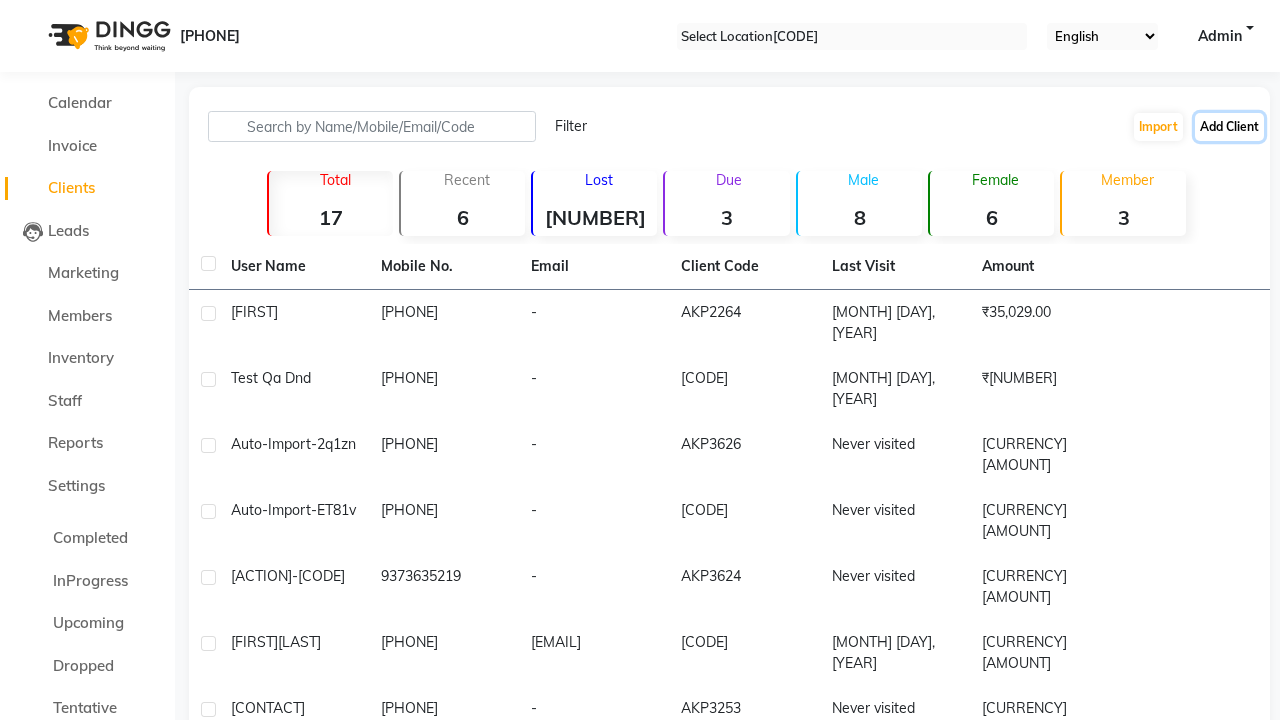 click on "Add Client" at bounding box center [1229, 127] 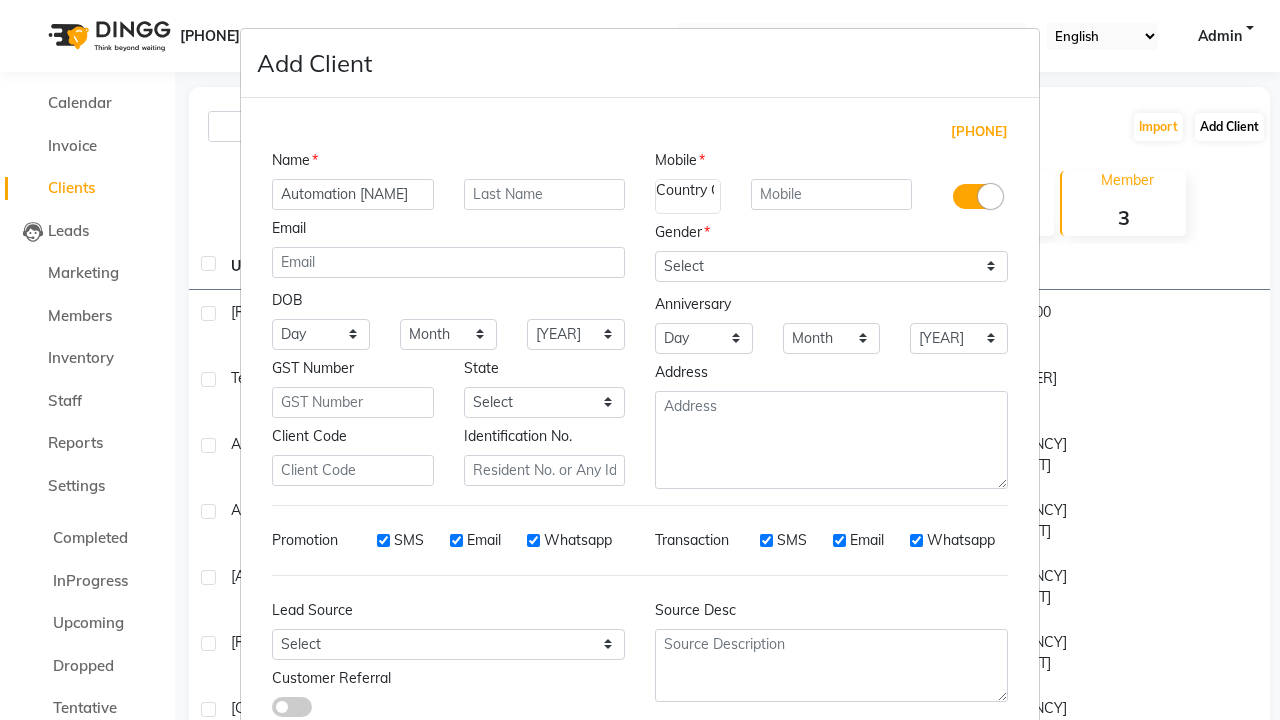 type on "Automation [NAME]" 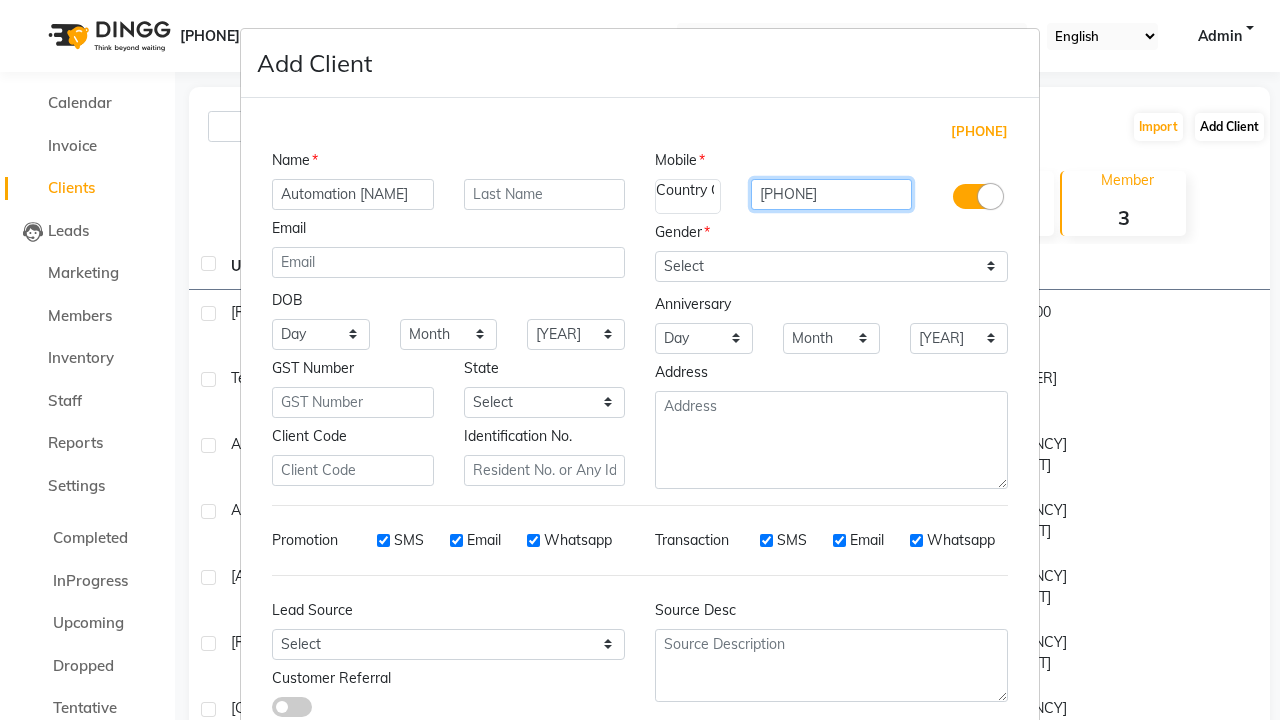 type on "[PHONE]" 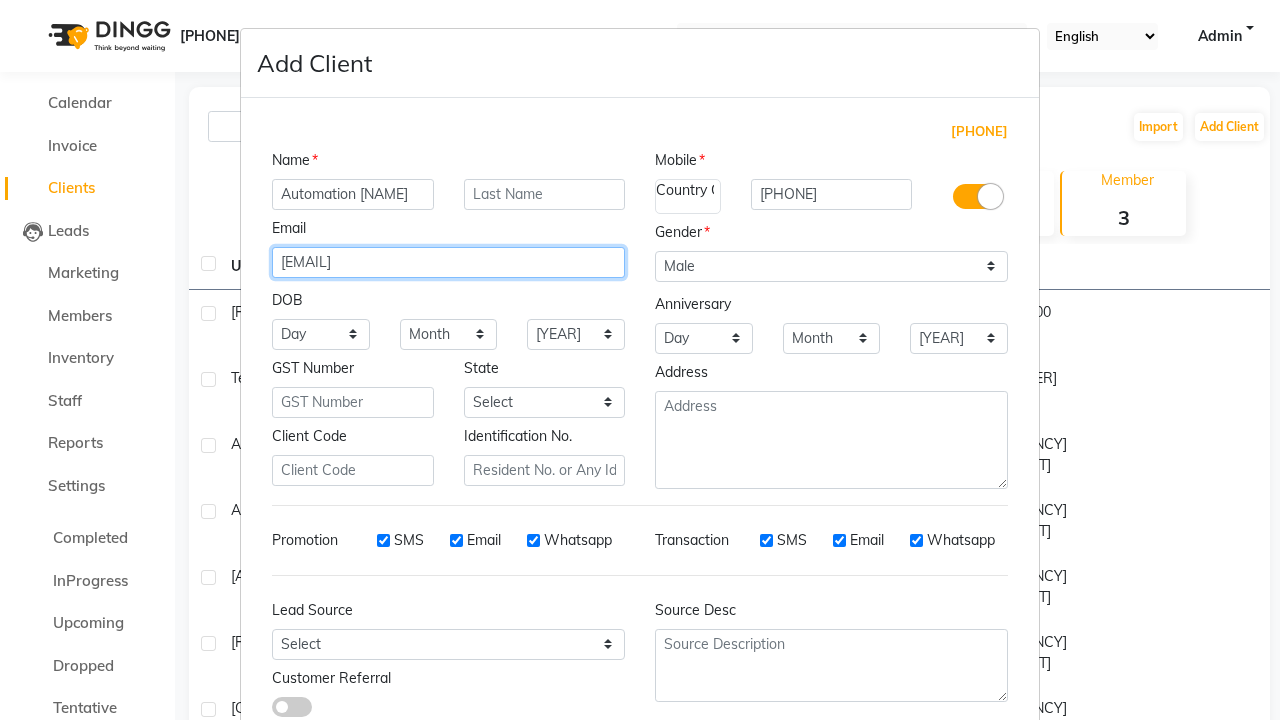 type on "[EMAIL]" 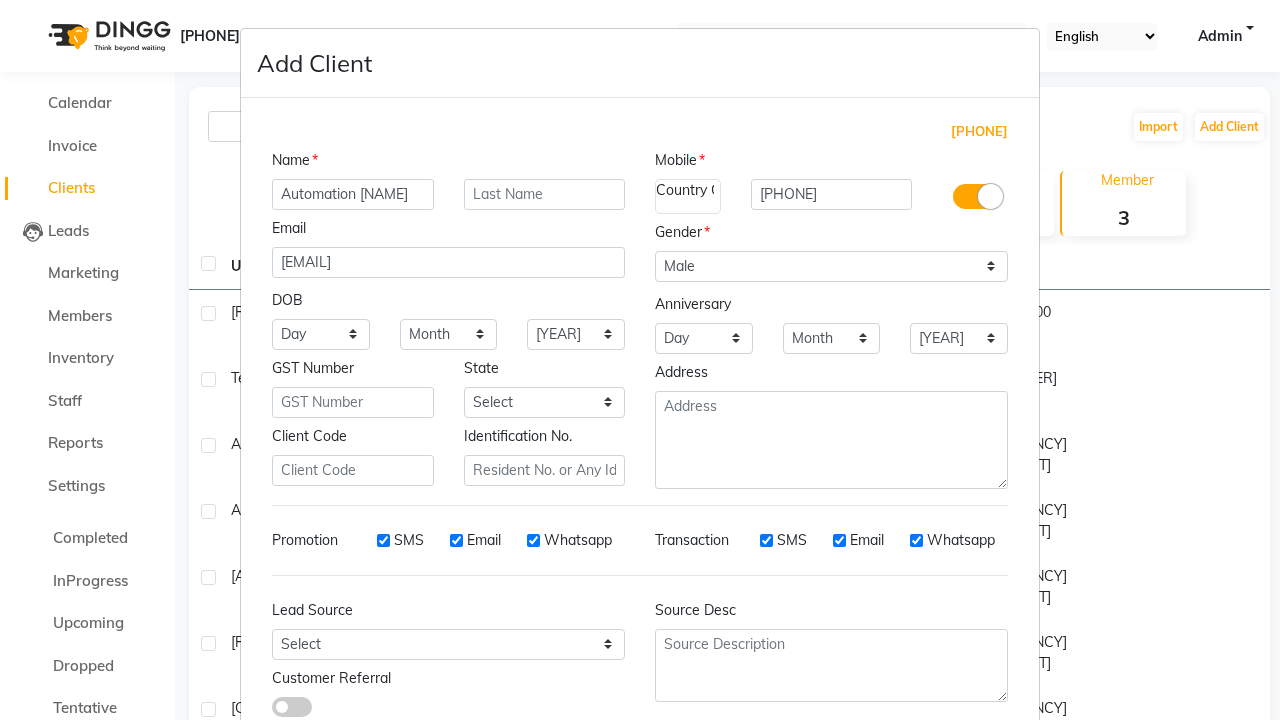 click on "Add" at bounding box center [910, 786] 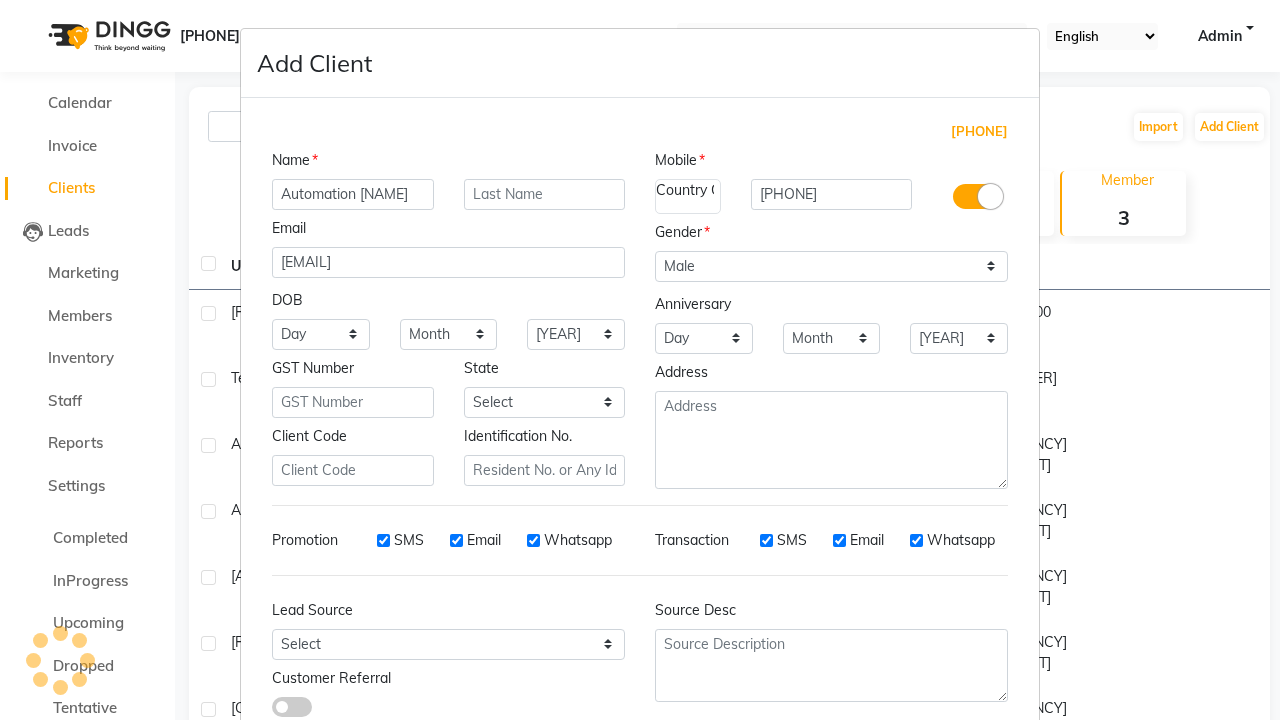 scroll, scrollTop: 129, scrollLeft: 0, axis: vertical 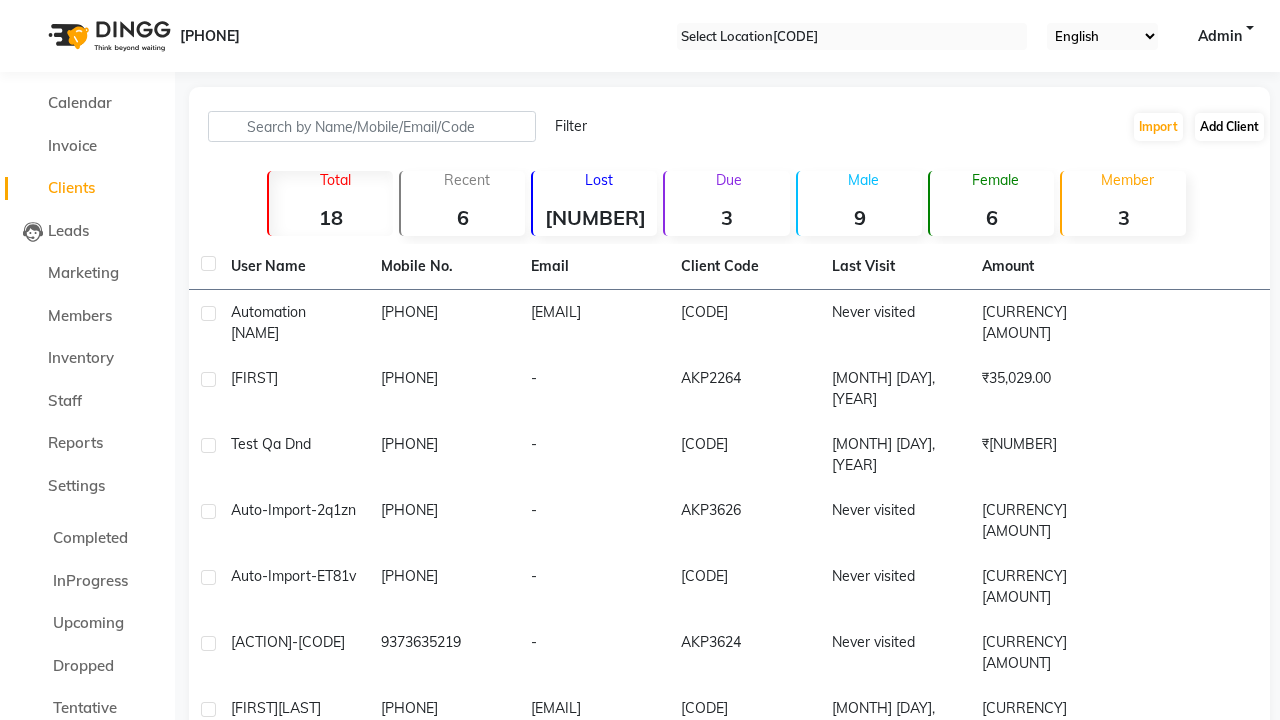 click on "Successfully created new user." at bounding box center [640, 1067] 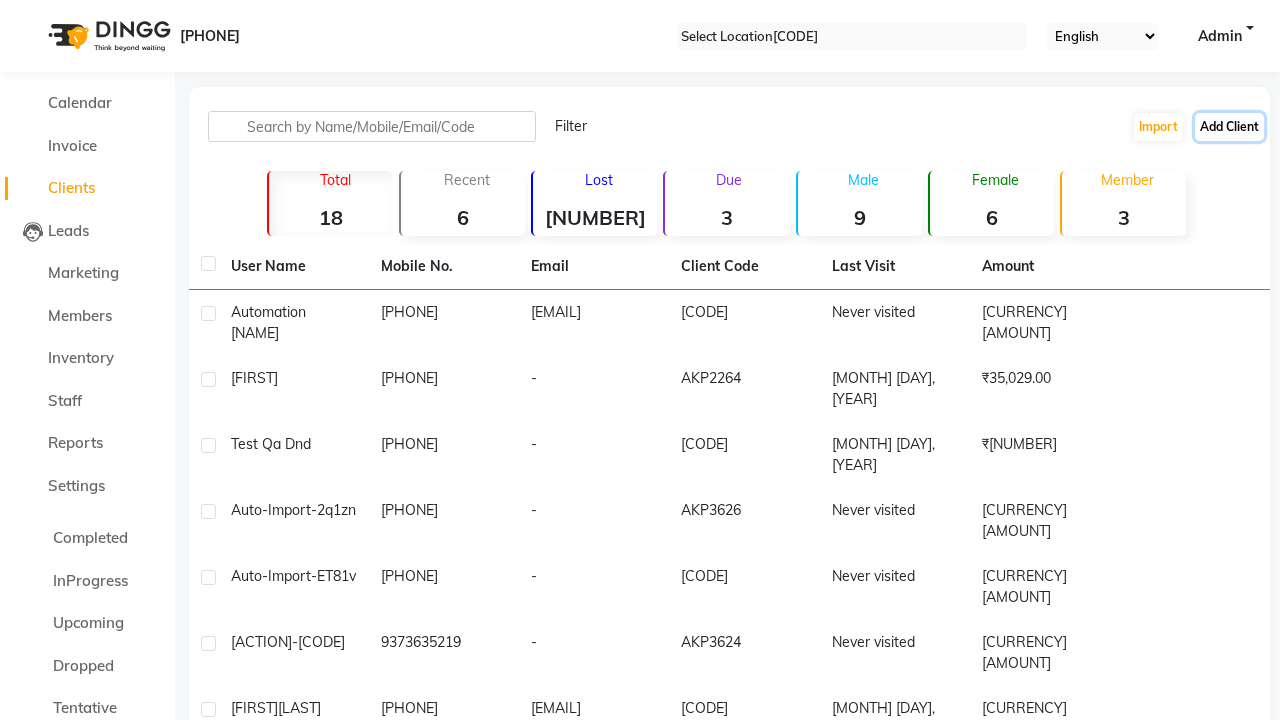 click on "Add Client" at bounding box center (1229, 127) 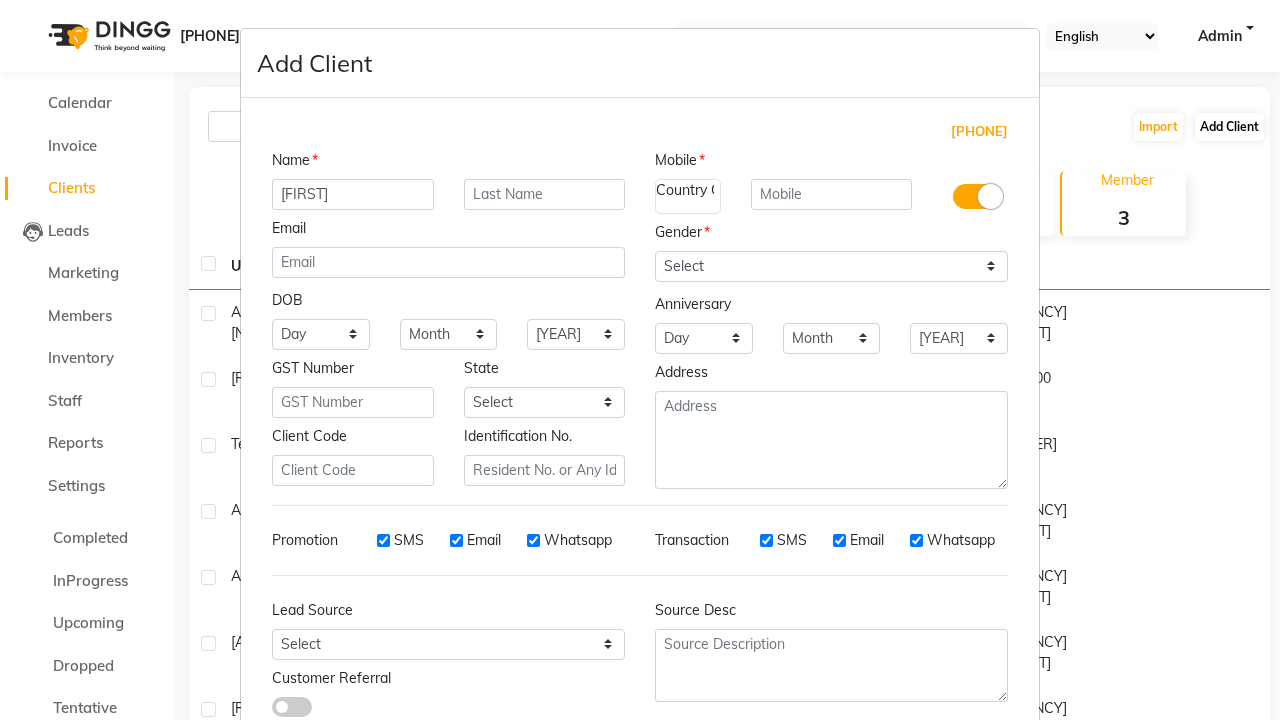 type on "[FIRST]" 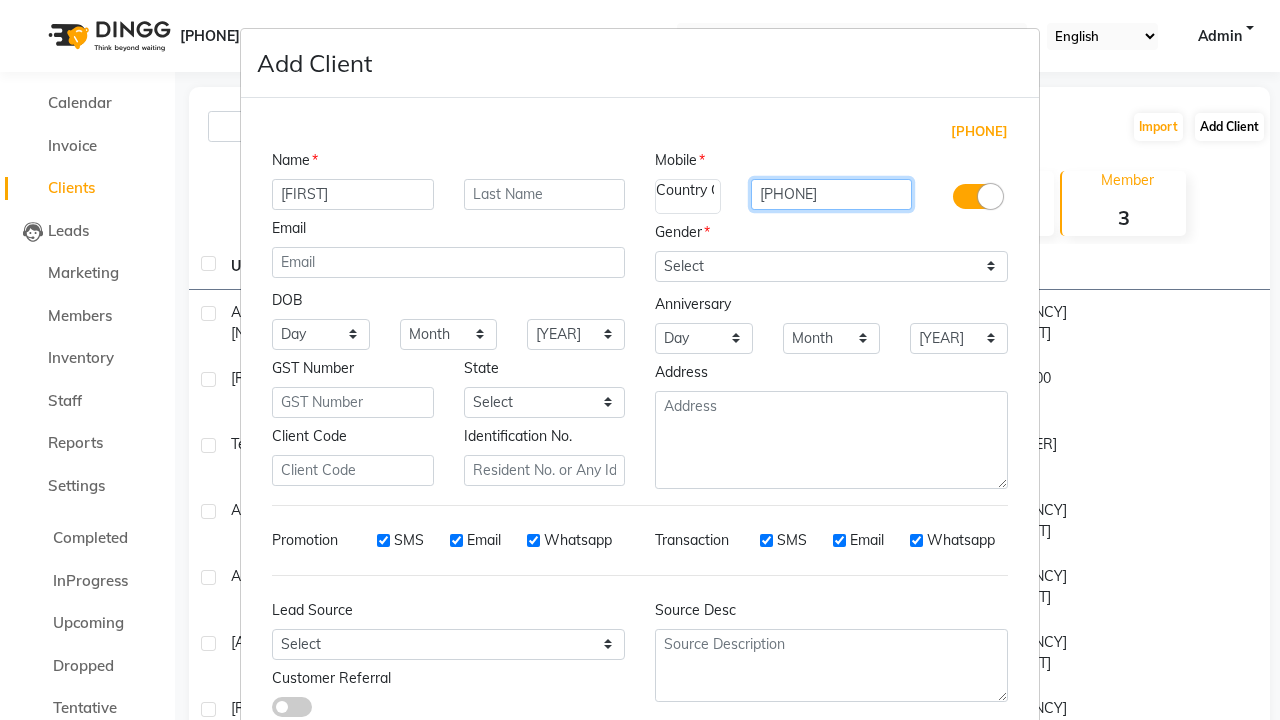 type on "[PHONE]" 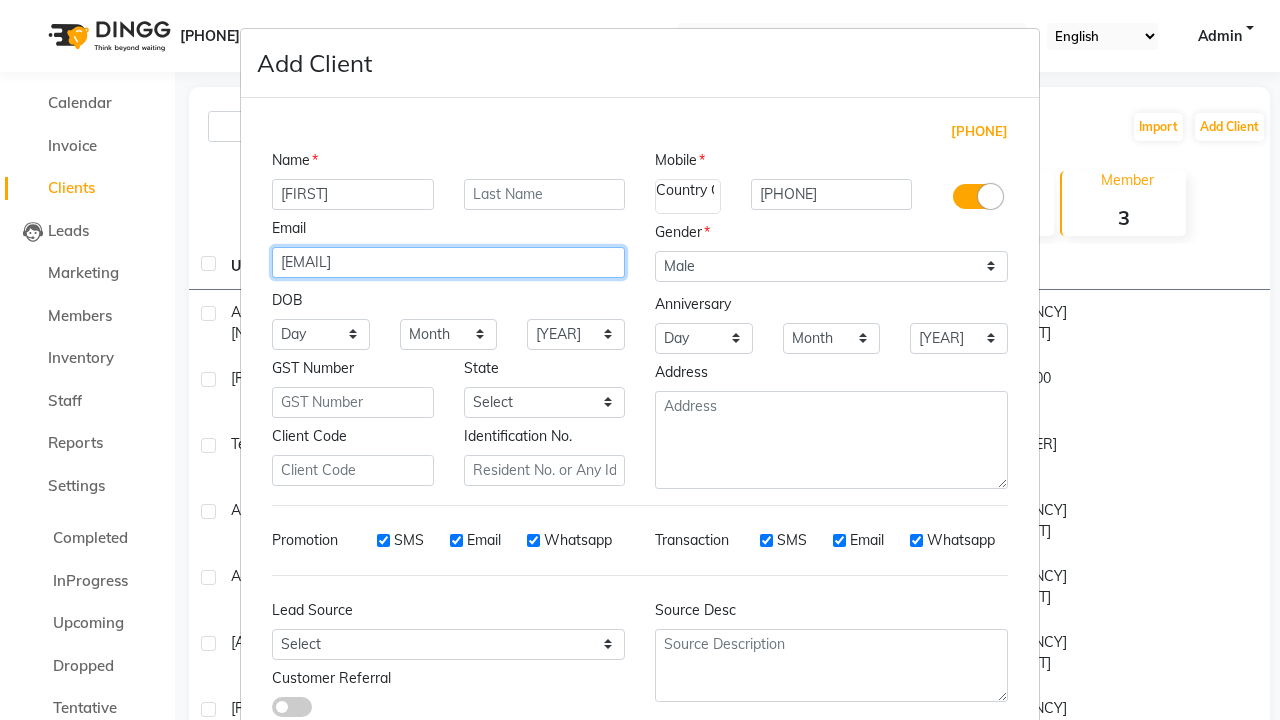 type on "[EMAIL]" 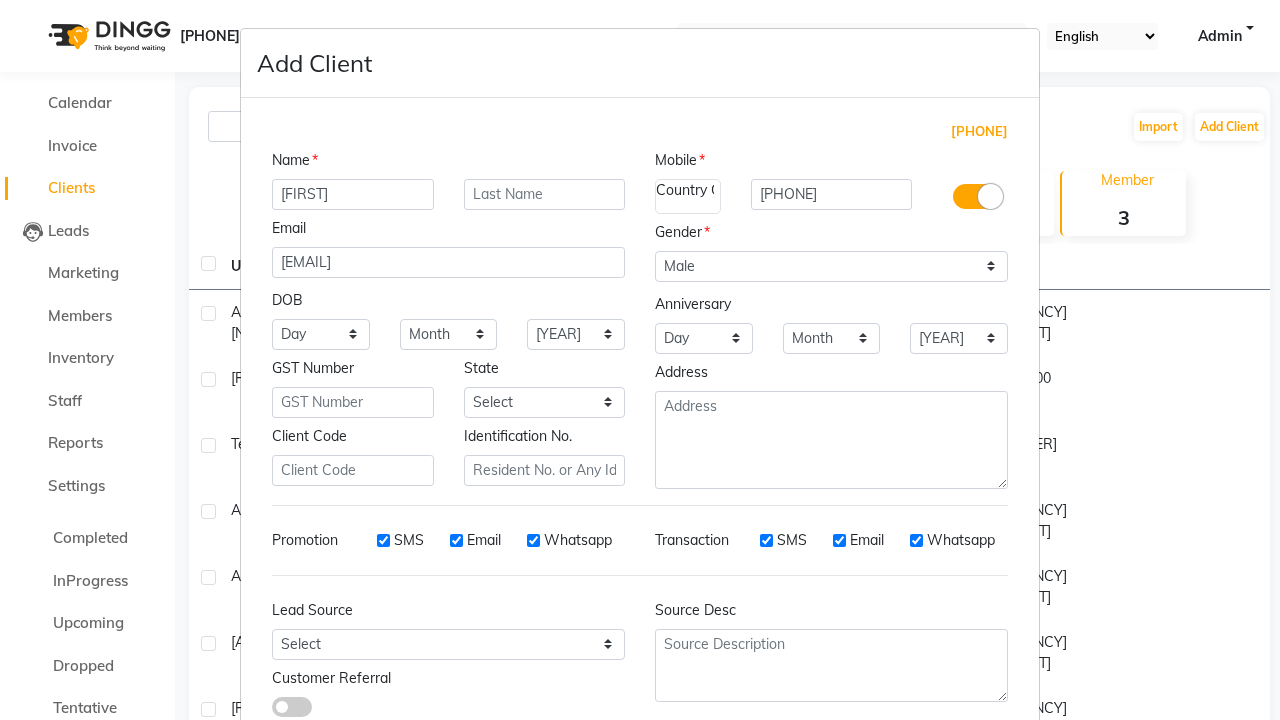 click on "Add" at bounding box center (910, 786) 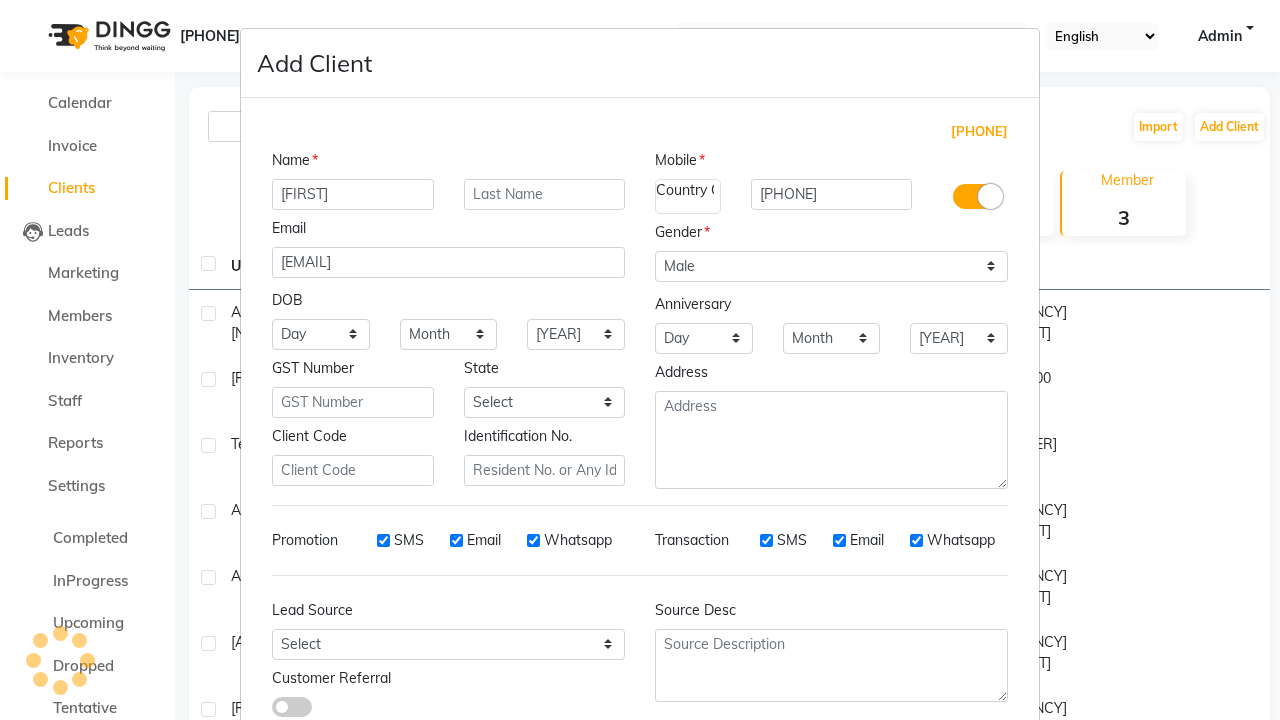 scroll, scrollTop: 129, scrollLeft: 0, axis: vertical 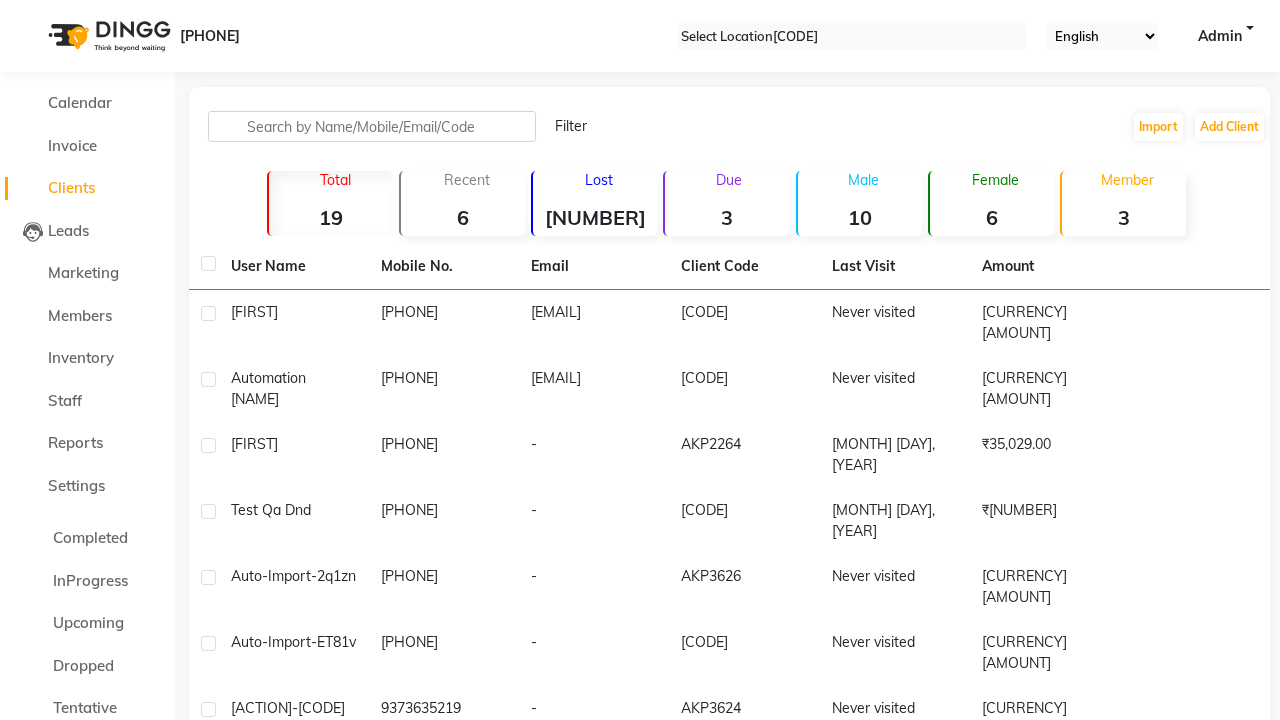 click on "Successfully created new user." at bounding box center [640, 1067] 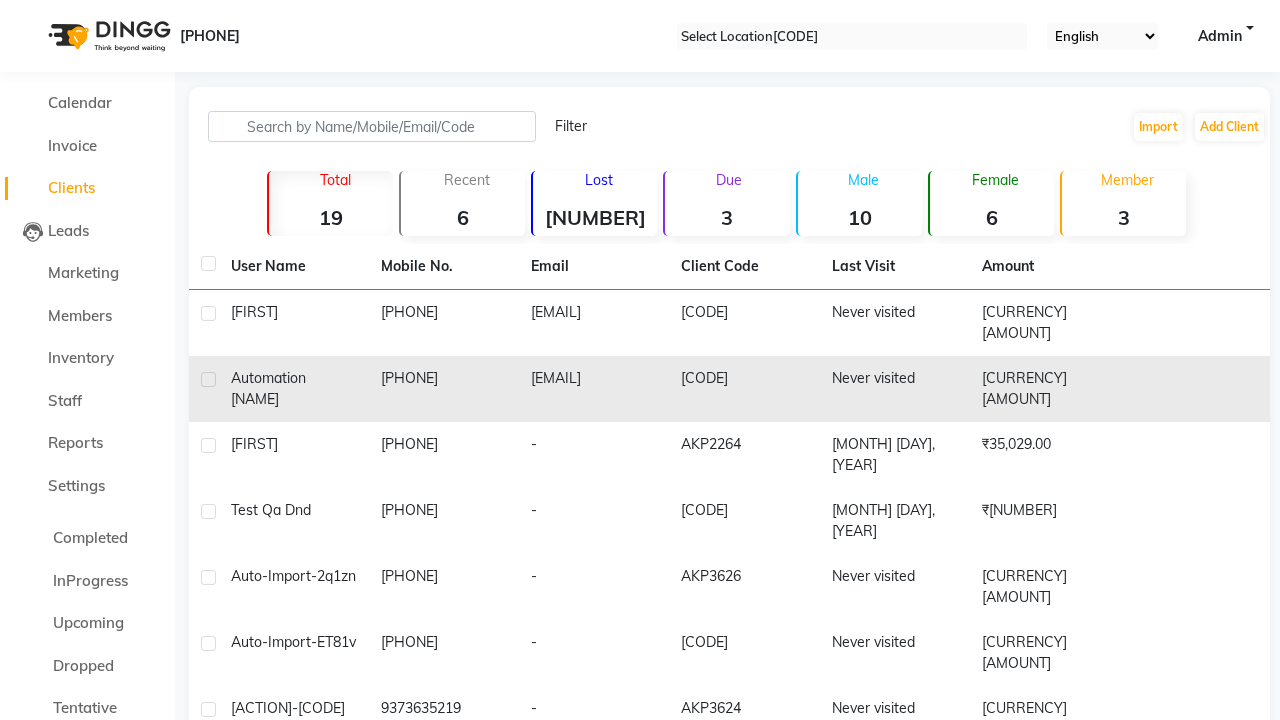 click at bounding box center [208, 379] 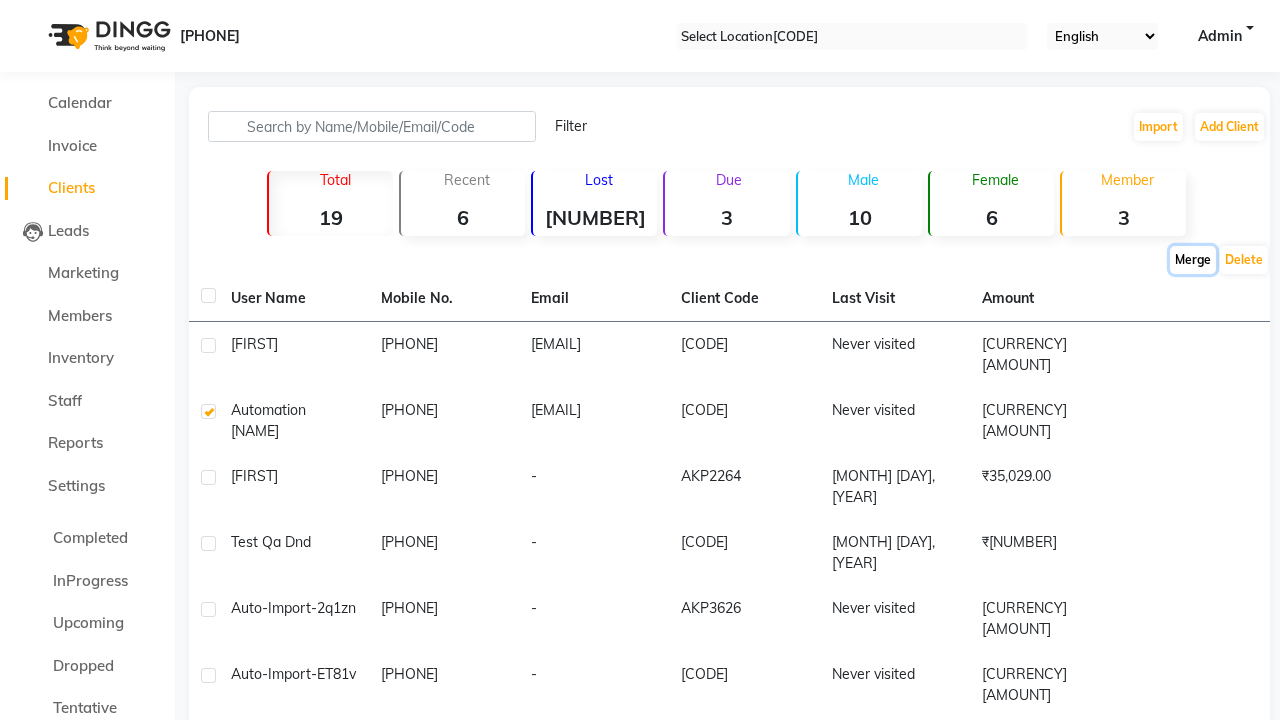 click on "Merge" at bounding box center (1193, 260) 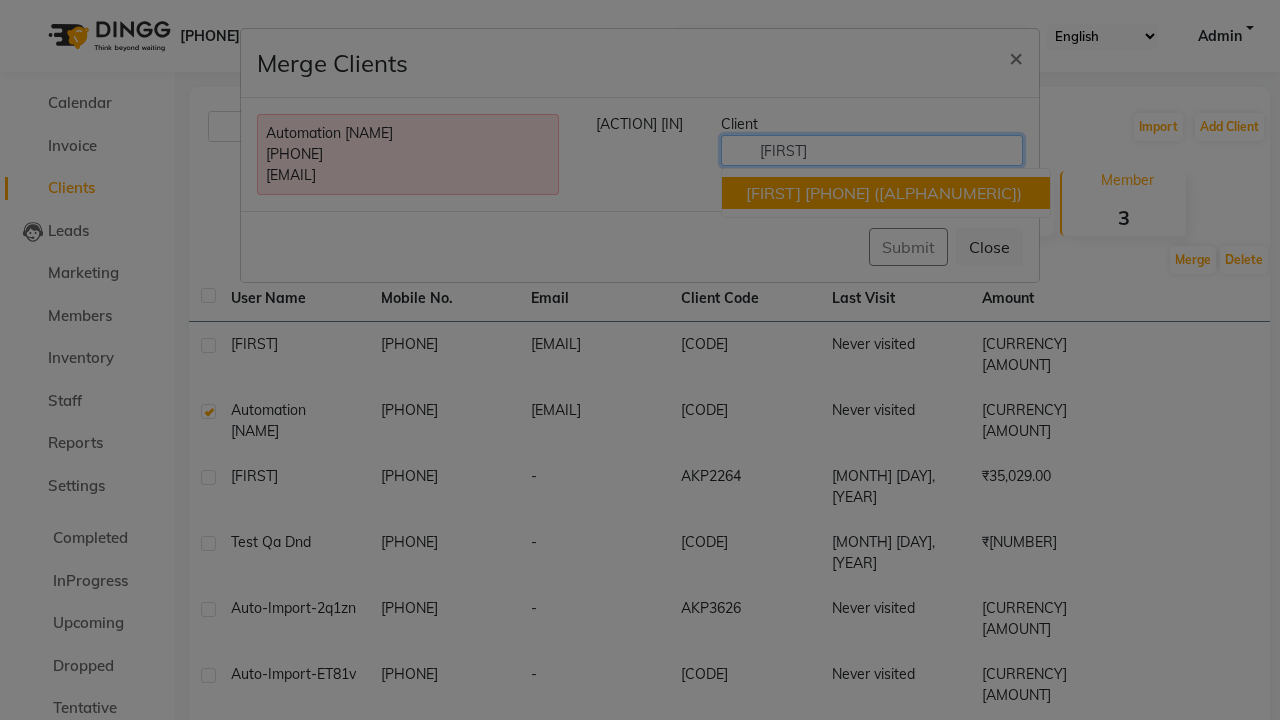 click on "[PHONE]" at bounding box center (837, 193) 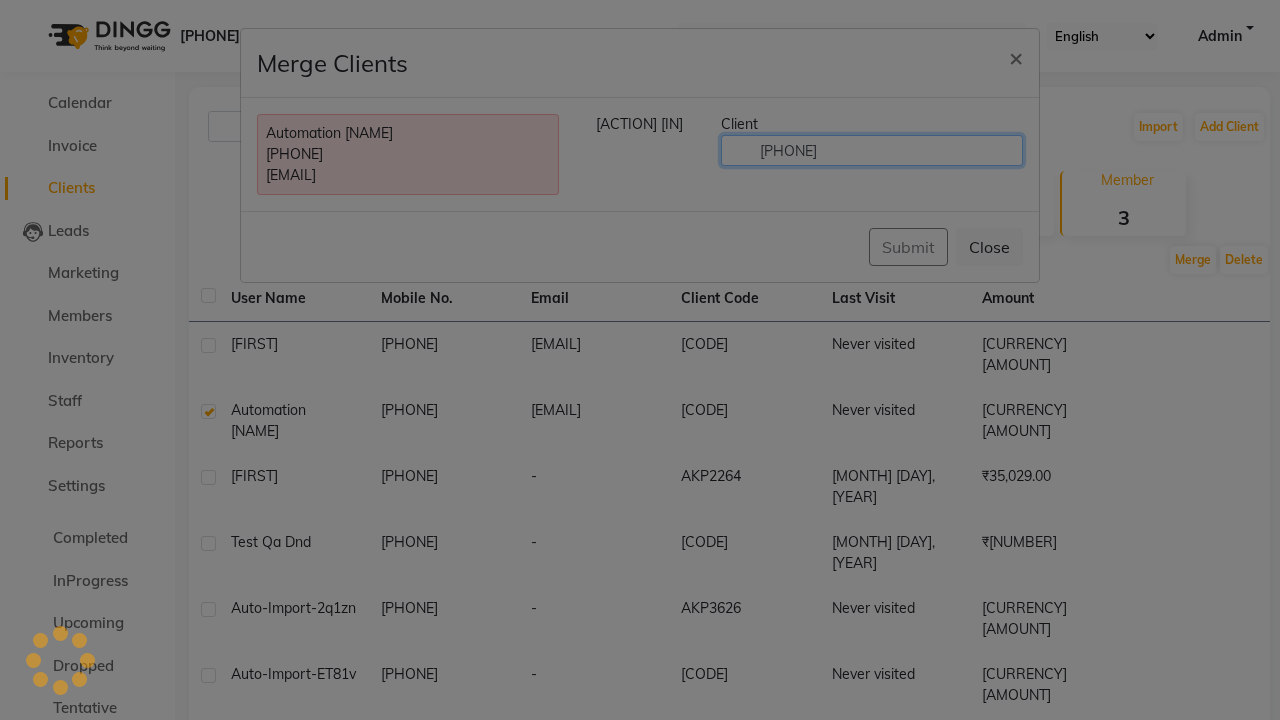 type on "[PHONE]" 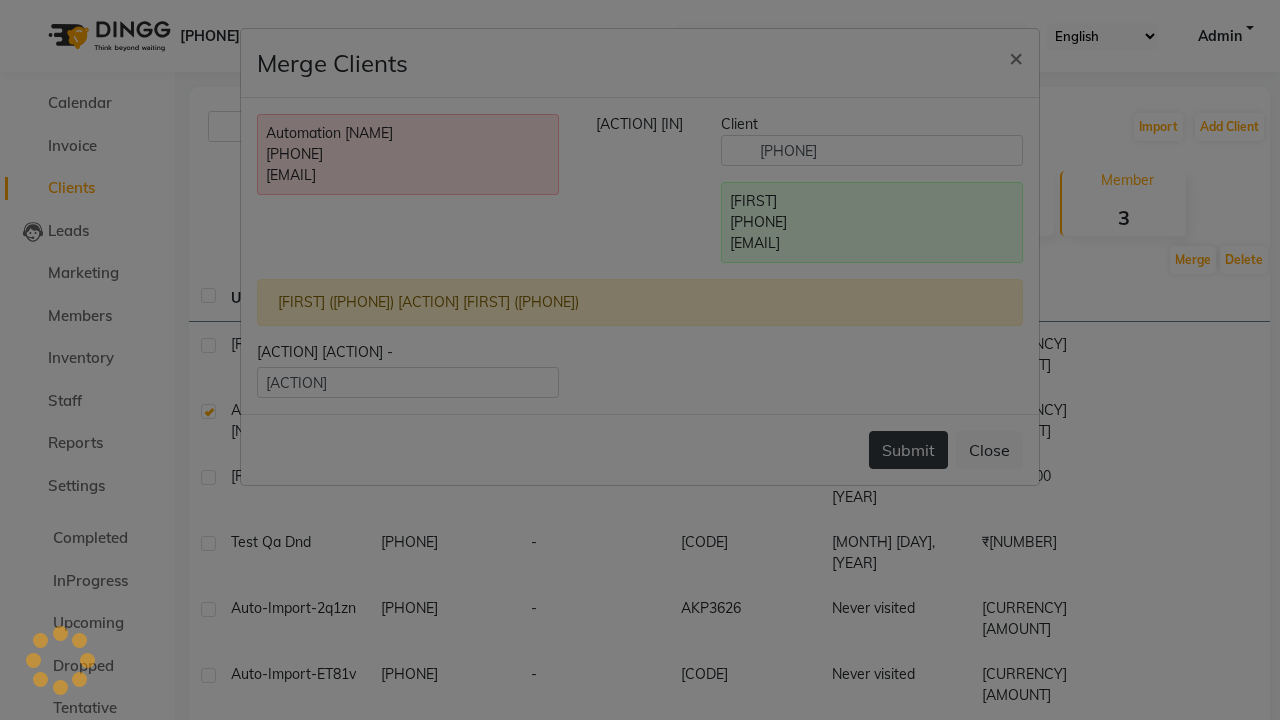 type on "[ACTION]" 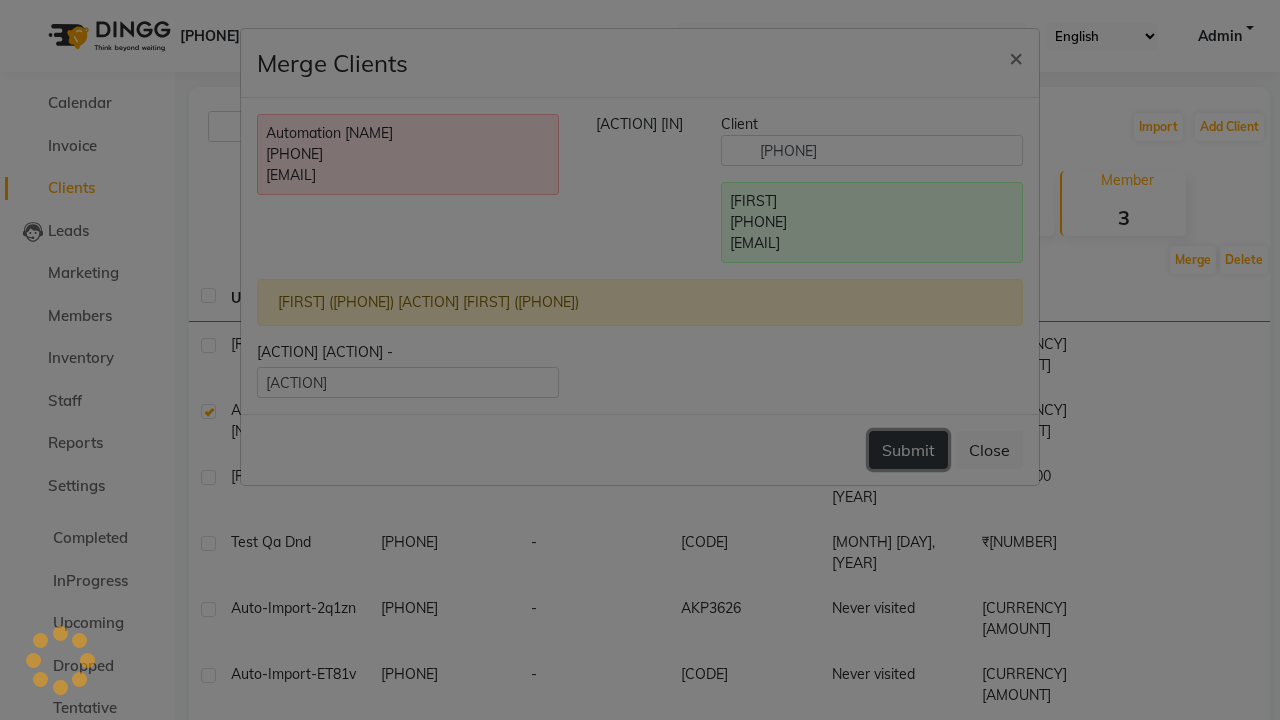 click on "Submit" at bounding box center (908, 450) 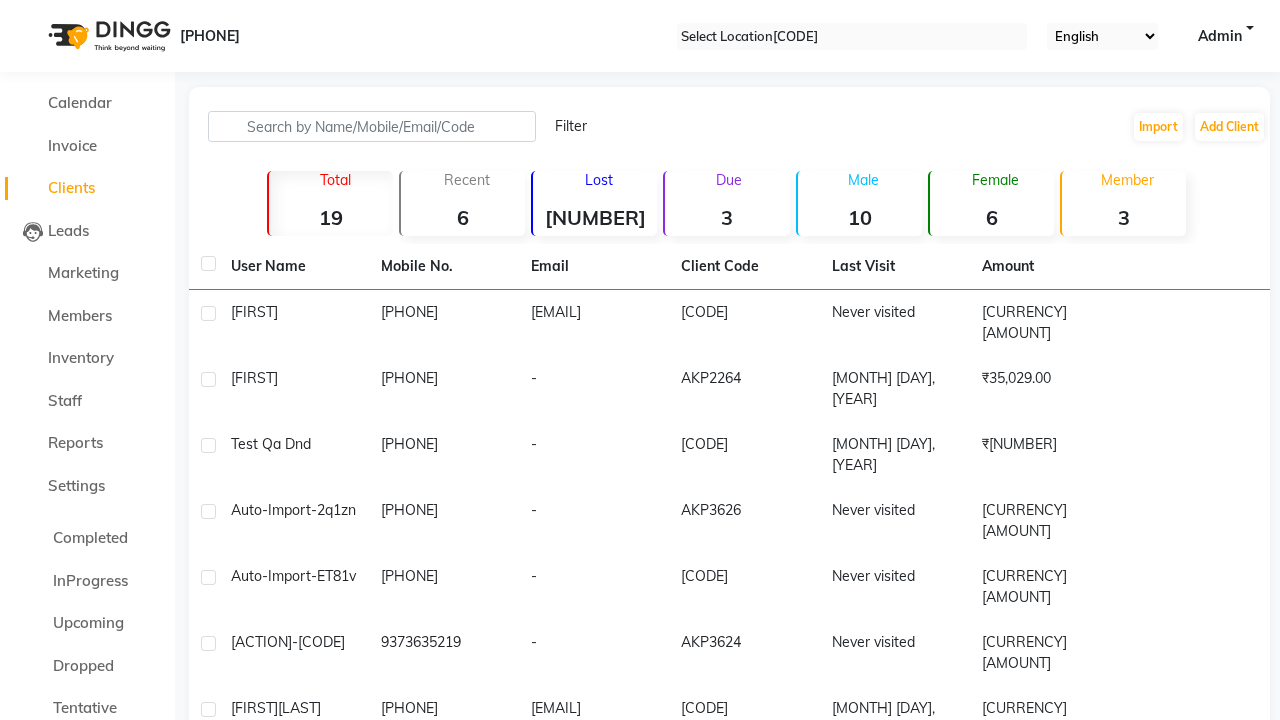 click on "Success" at bounding box center [640, 1067] 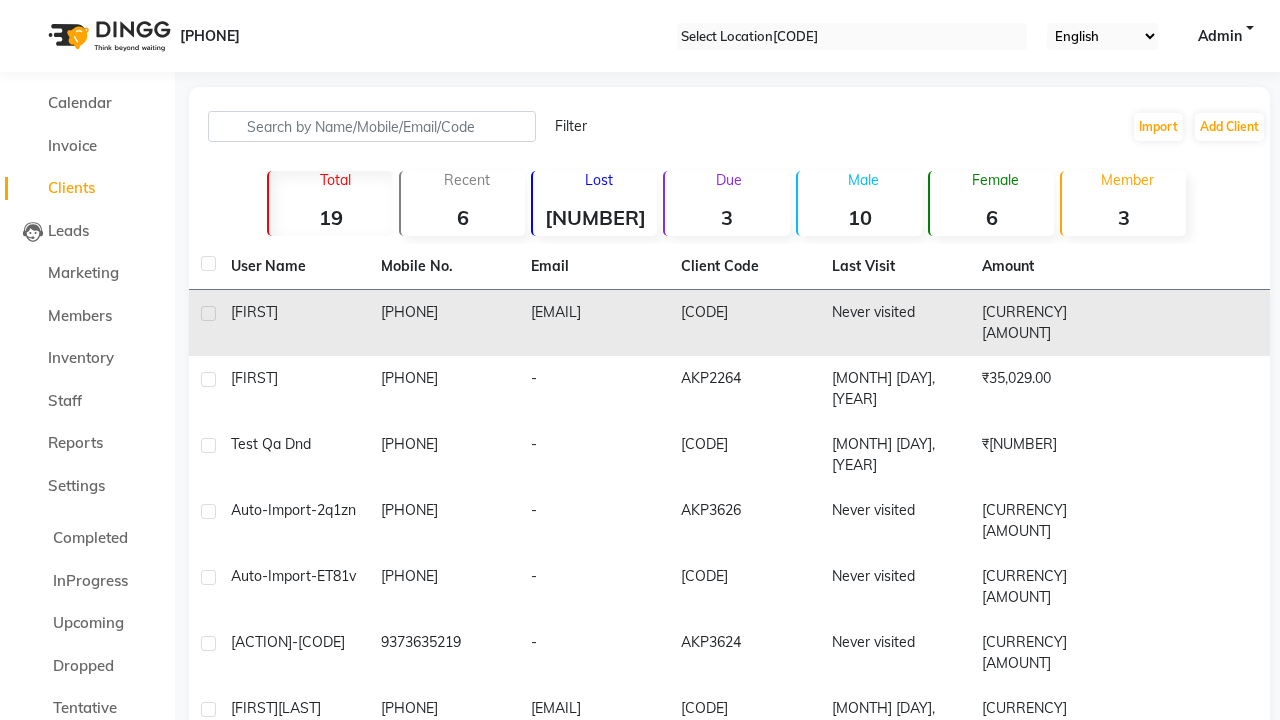 click at bounding box center (208, 313) 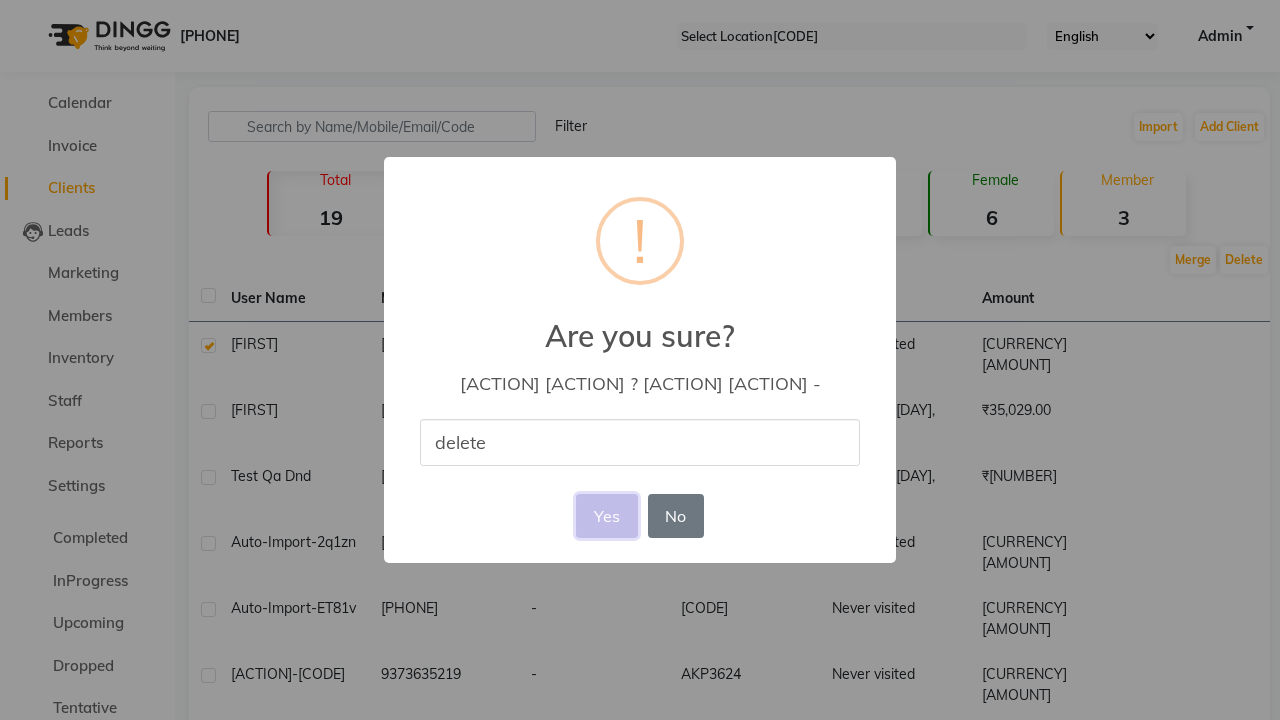click on "Yes" at bounding box center (606, 516) 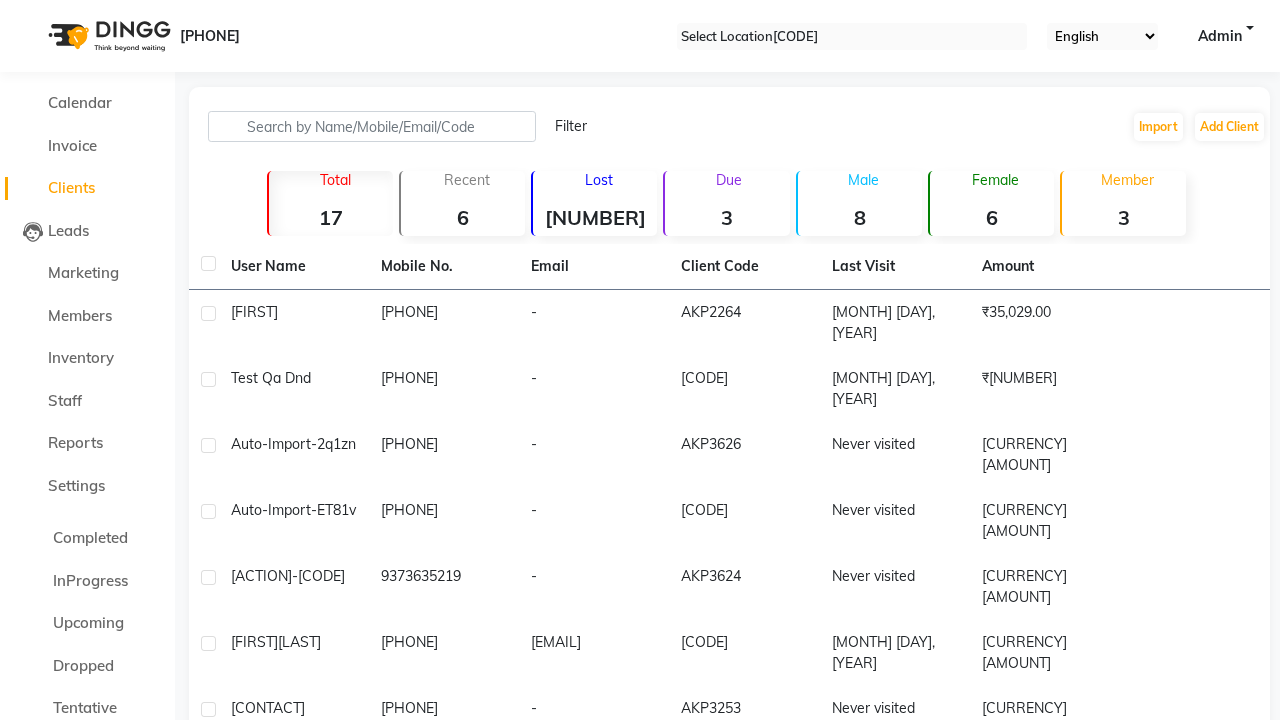 scroll, scrollTop: 26, scrollLeft: 0, axis: vertical 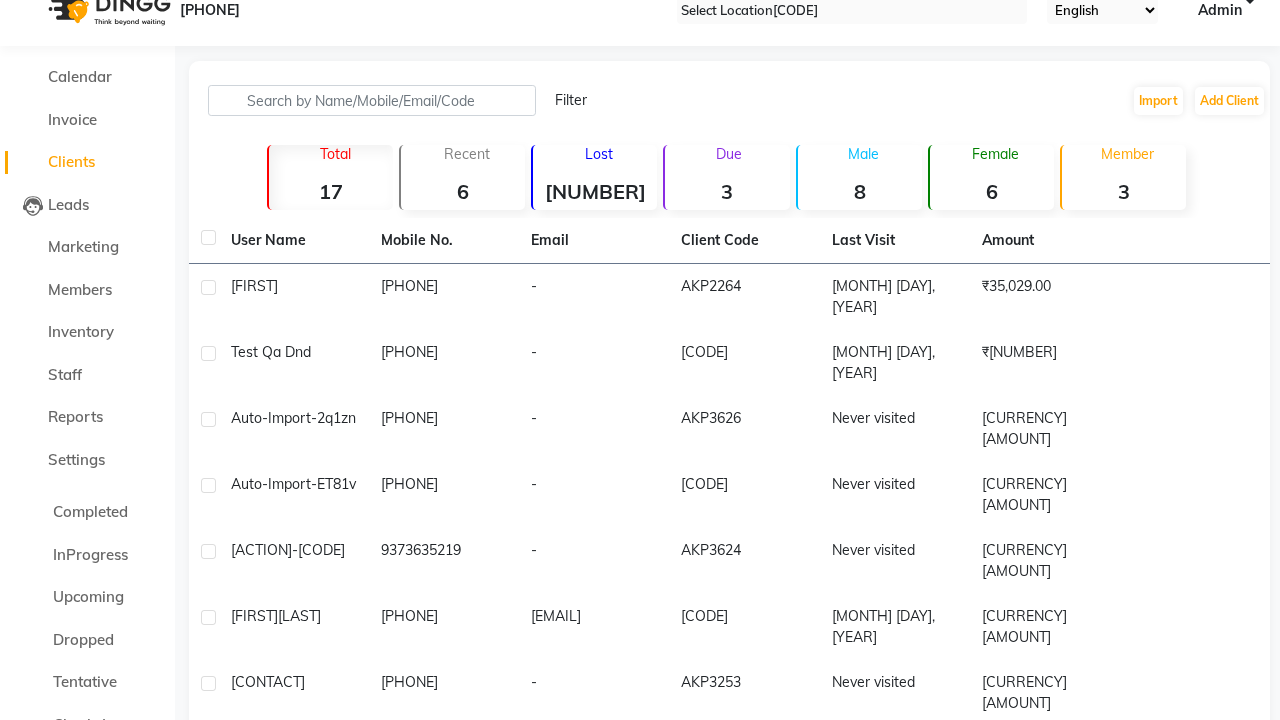 click on "Admin" at bounding box center [1220, 10] 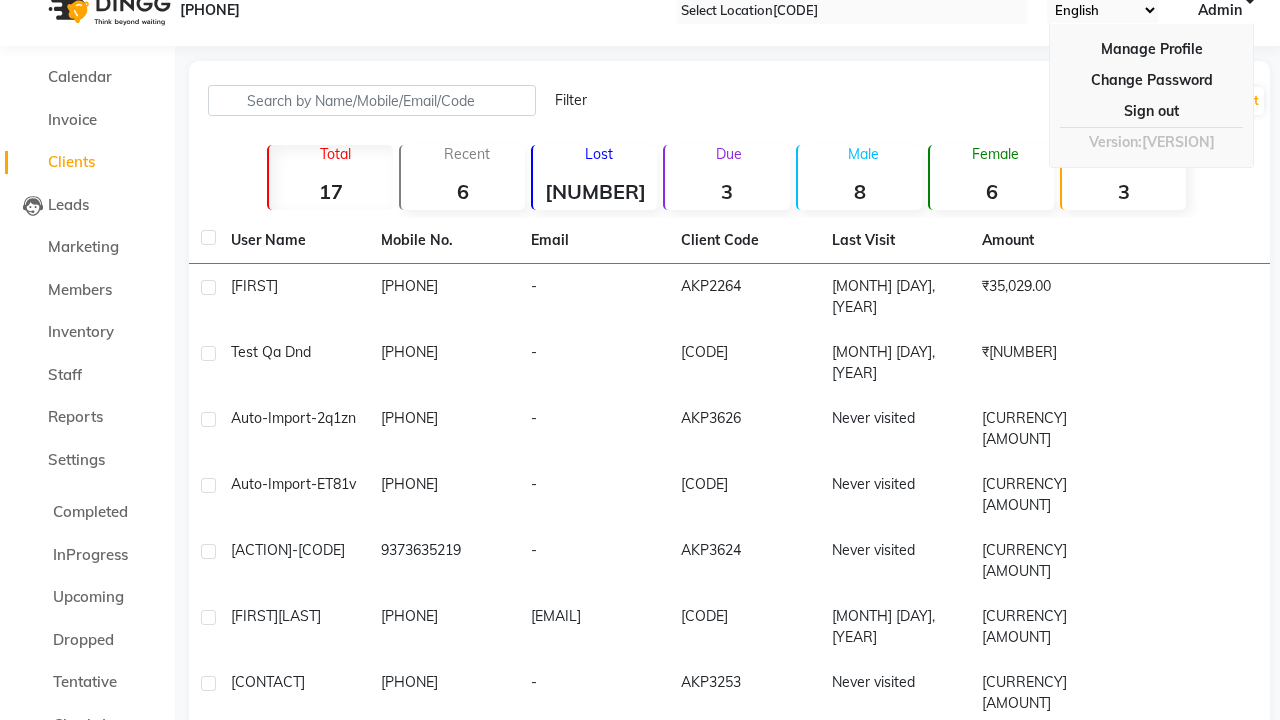 scroll, scrollTop: 0, scrollLeft: 0, axis: both 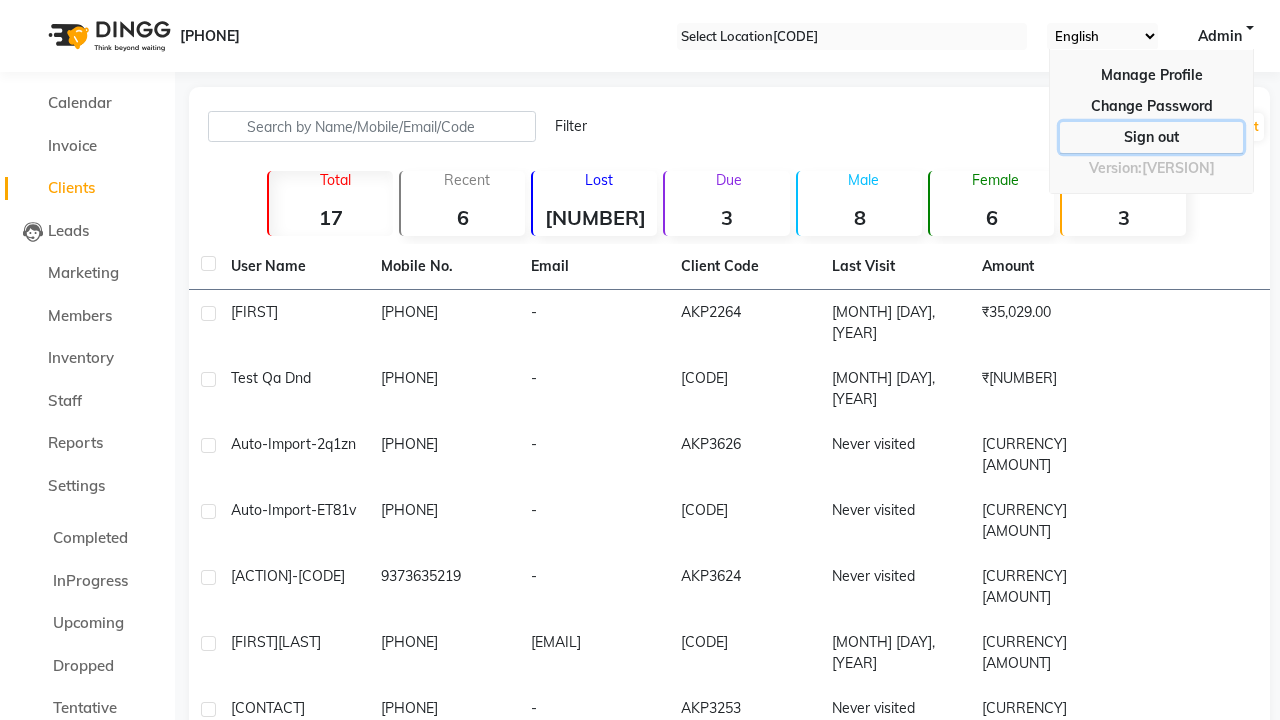click on "Sign out" at bounding box center [1151, 106] 